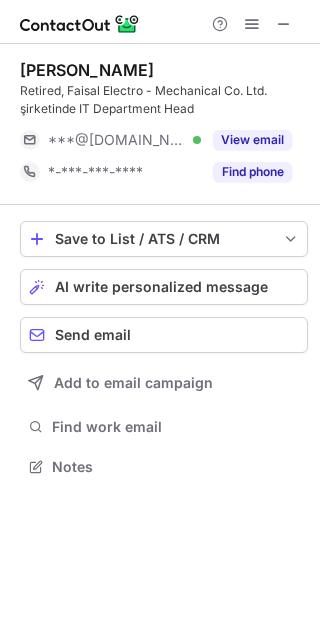 scroll, scrollTop: 0, scrollLeft: 0, axis: both 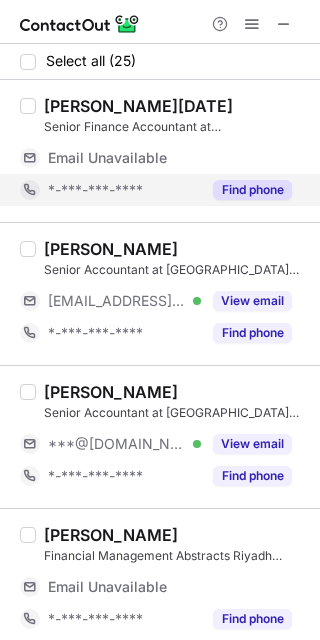 click on "*-***-***-****" at bounding box center [124, 190] 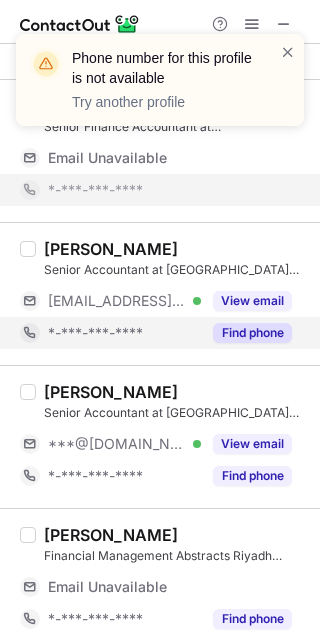 click on "*-***-***-****" at bounding box center [95, 333] 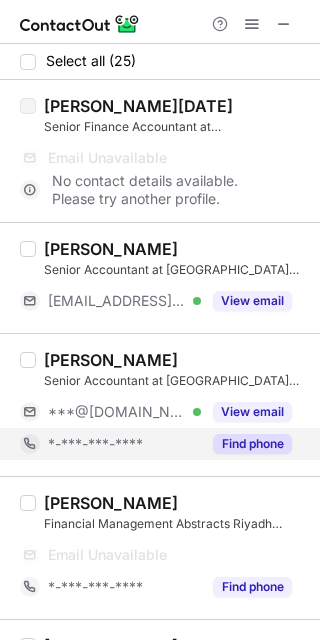 click on "*-***-***-****" at bounding box center (110, 444) 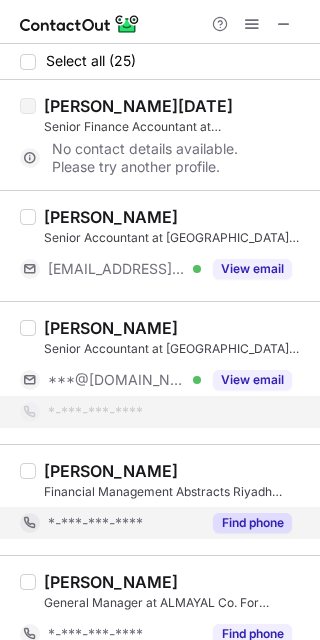 click on "*-***-***-****" at bounding box center (110, 523) 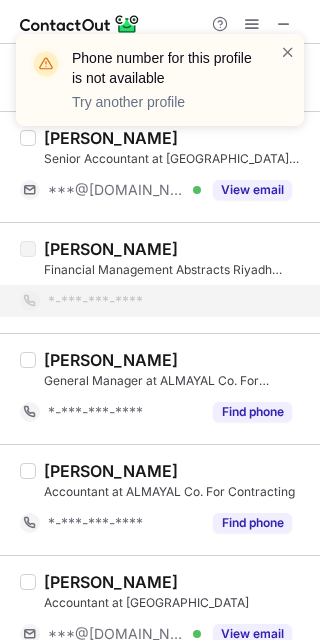 scroll, scrollTop: 233, scrollLeft: 0, axis: vertical 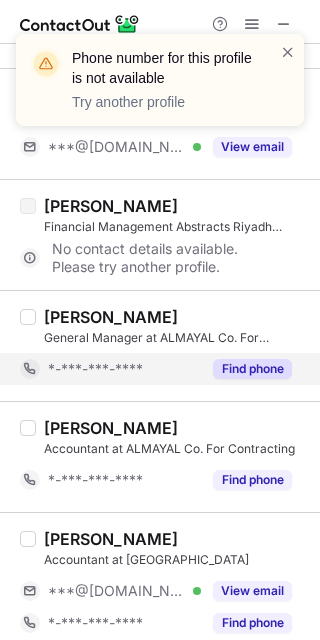 click on "*-***-***-****" at bounding box center (110, 369) 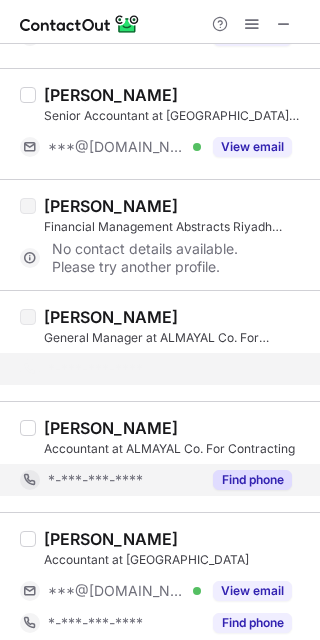 click on "*-***-***-****" at bounding box center [95, 480] 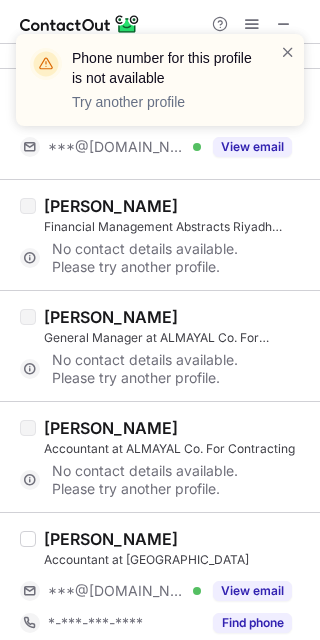 scroll, scrollTop: 467, scrollLeft: 0, axis: vertical 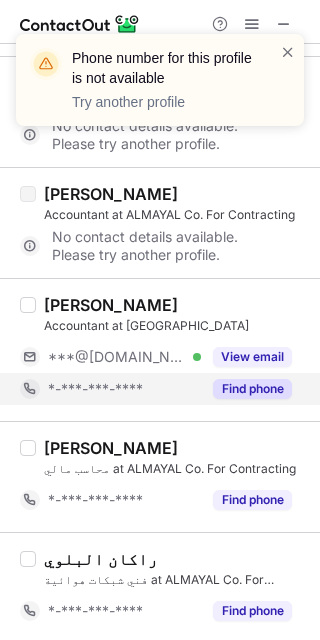 click on "*-***-***-****" at bounding box center [95, 389] 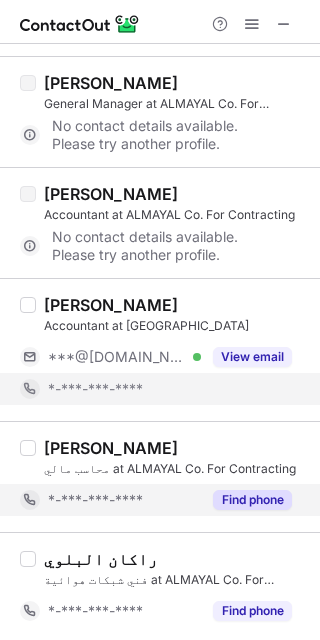 click on "*-***-***-****" at bounding box center (110, 500) 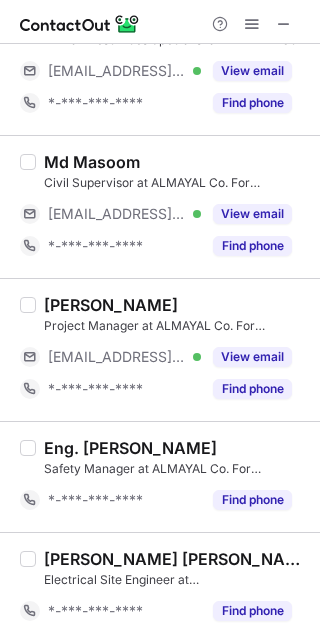 scroll, scrollTop: 1537, scrollLeft: 0, axis: vertical 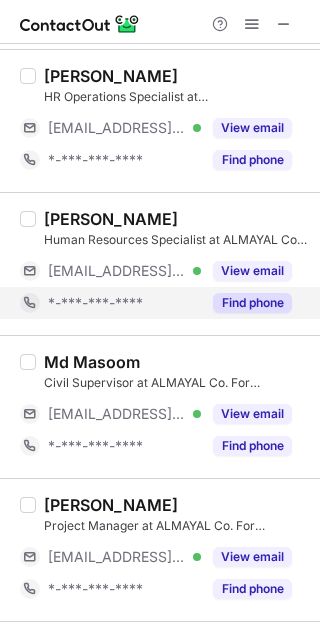 click on "Find phone" at bounding box center (252, 303) 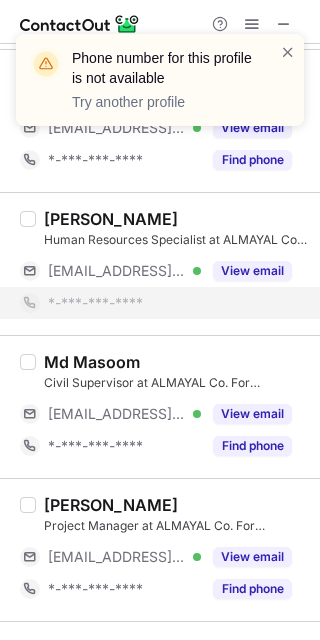 click on "Phone number for this profile is not available Try another profile" at bounding box center [160, 88] 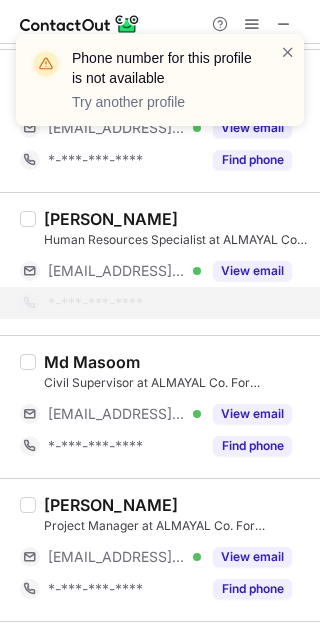 click on "Phone number for this profile is not available Try another profile" at bounding box center [160, 88] 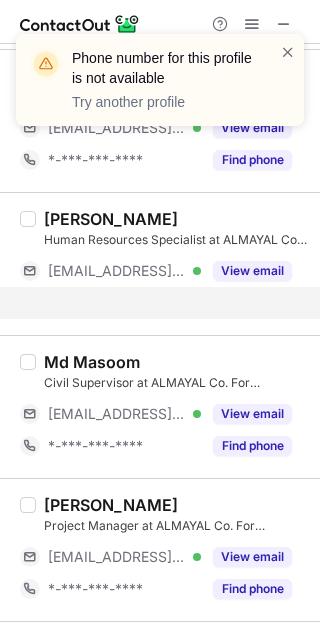 click on "Phone number for this profile is not available Try another profile" at bounding box center [160, 88] 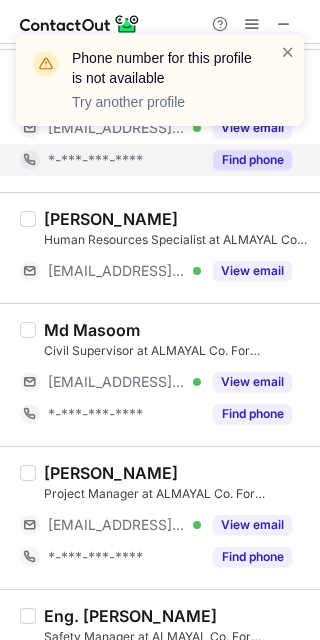 click on "Find phone" at bounding box center (252, 160) 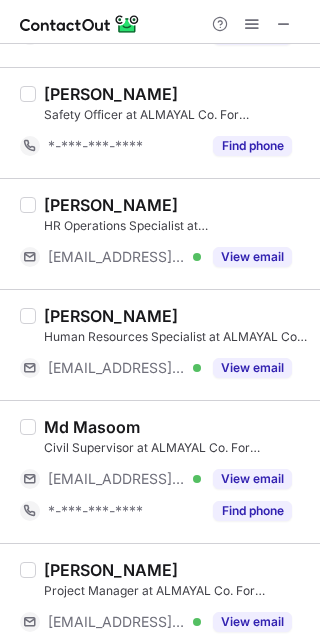scroll, scrollTop: 2598, scrollLeft: 0, axis: vertical 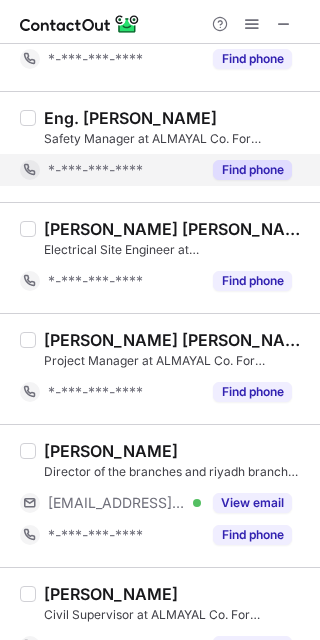 click on "Find phone" at bounding box center (252, 170) 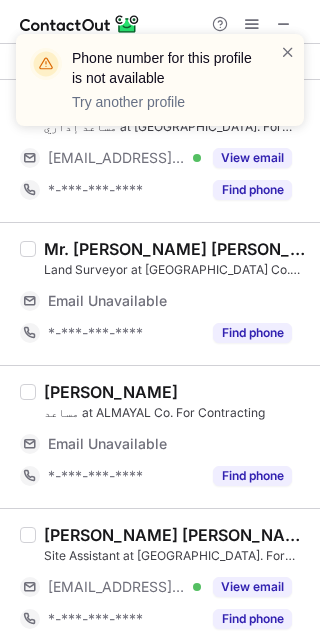scroll, scrollTop: 0, scrollLeft: 0, axis: both 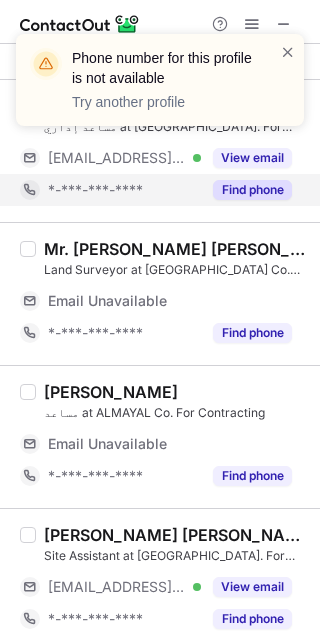 click on "Find phone" at bounding box center (252, 190) 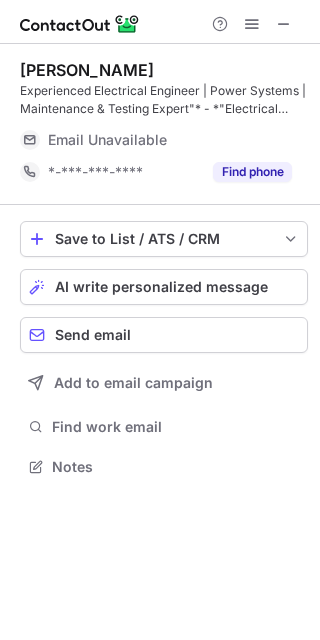 scroll, scrollTop: 10, scrollLeft: 10, axis: both 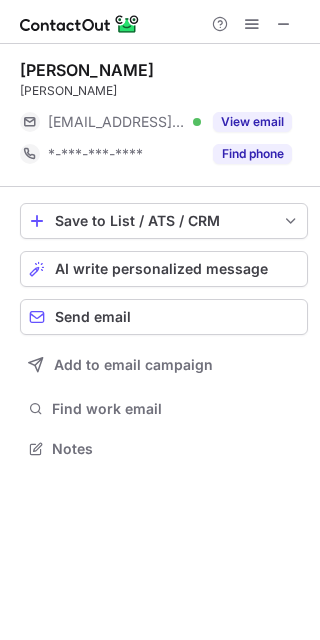 click on "[PERSON_NAME] [EMAIL_ADDRESS][DOMAIN_NAME] Verified View email *-***-***-**** Find phone" at bounding box center (164, 115) 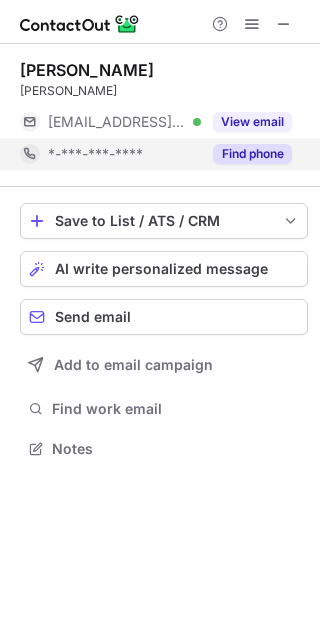 click on "*-***-***-****" at bounding box center (95, 154) 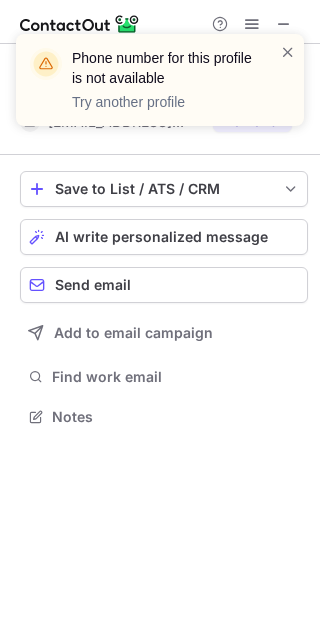 scroll, scrollTop: 403, scrollLeft: 320, axis: both 